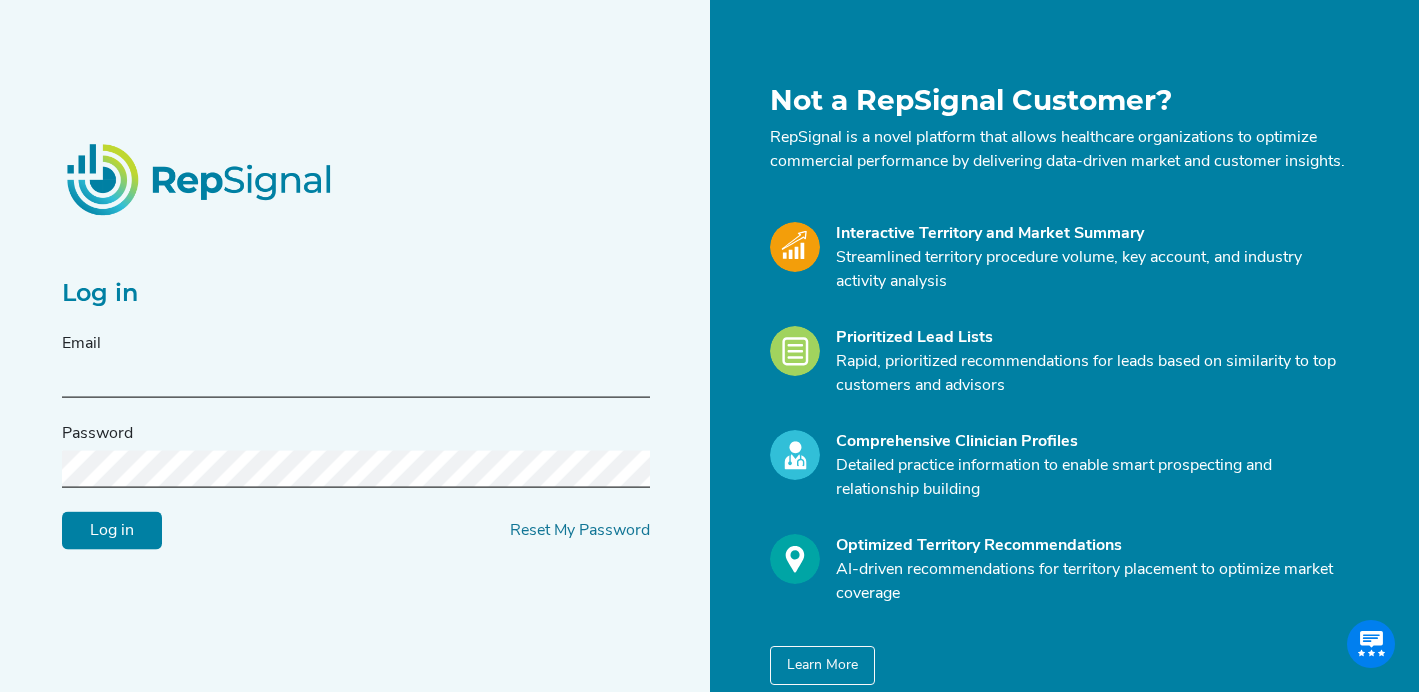 scroll, scrollTop: 0, scrollLeft: 0, axis: both 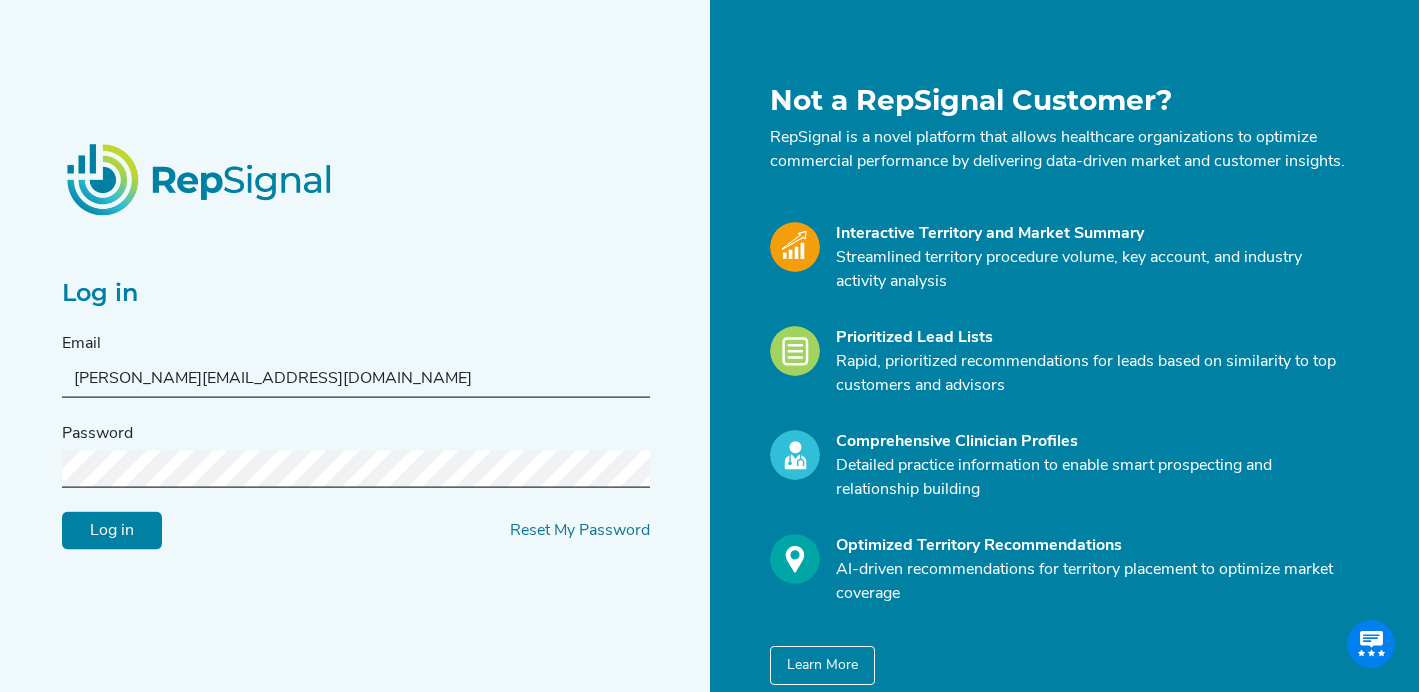 click on "Log in" at bounding box center (112, 531) 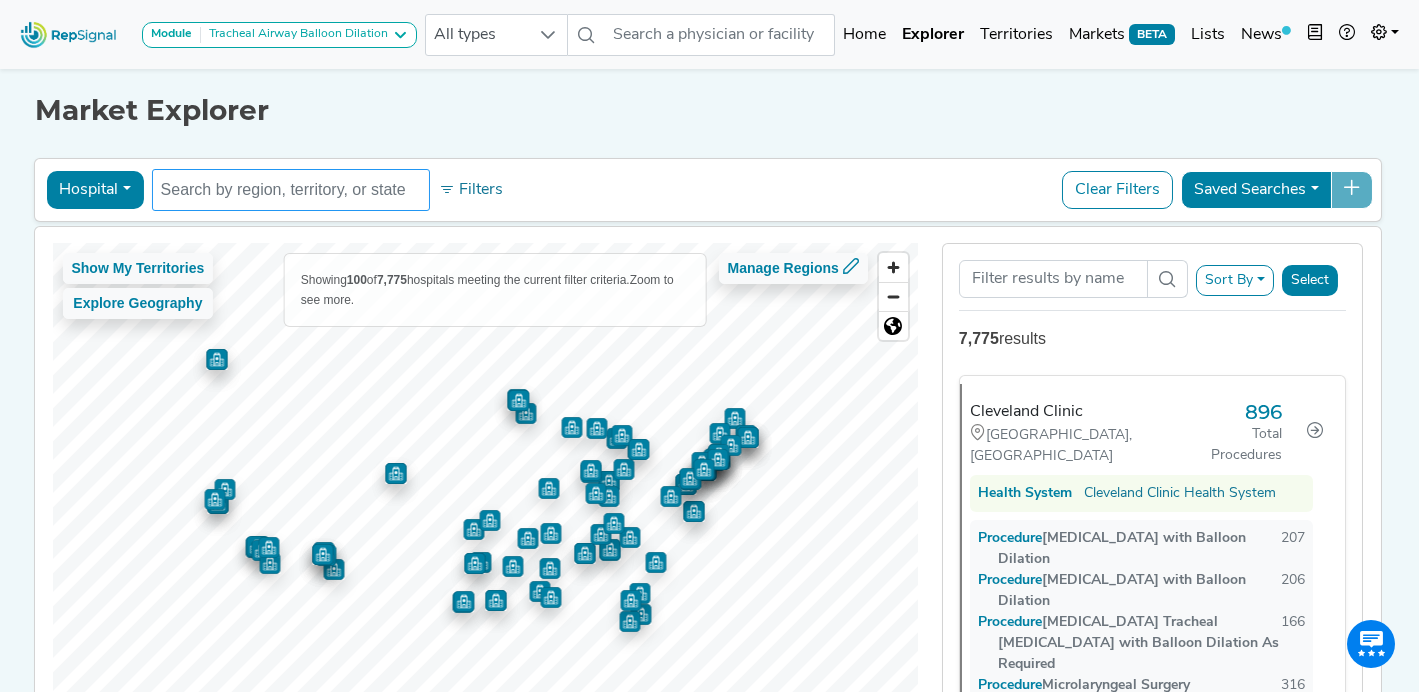 click at bounding box center [291, 190] 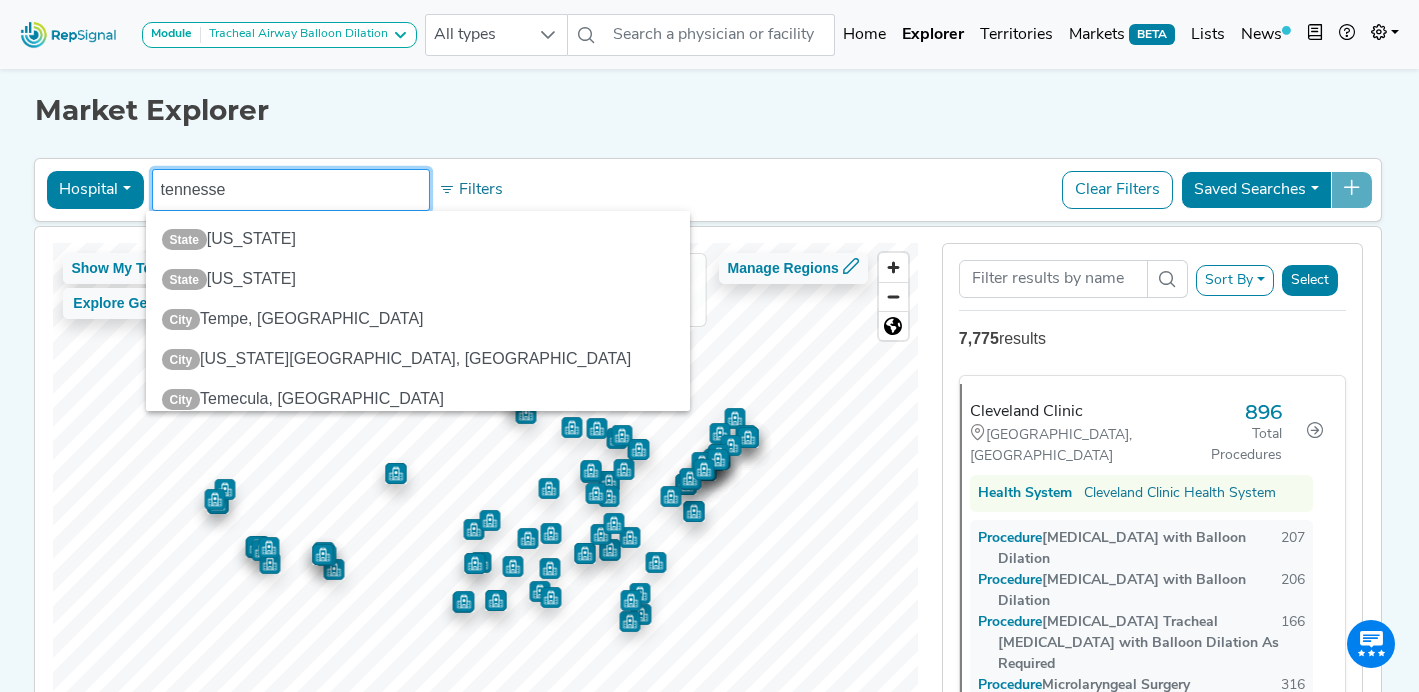 type on "[US_STATE]" 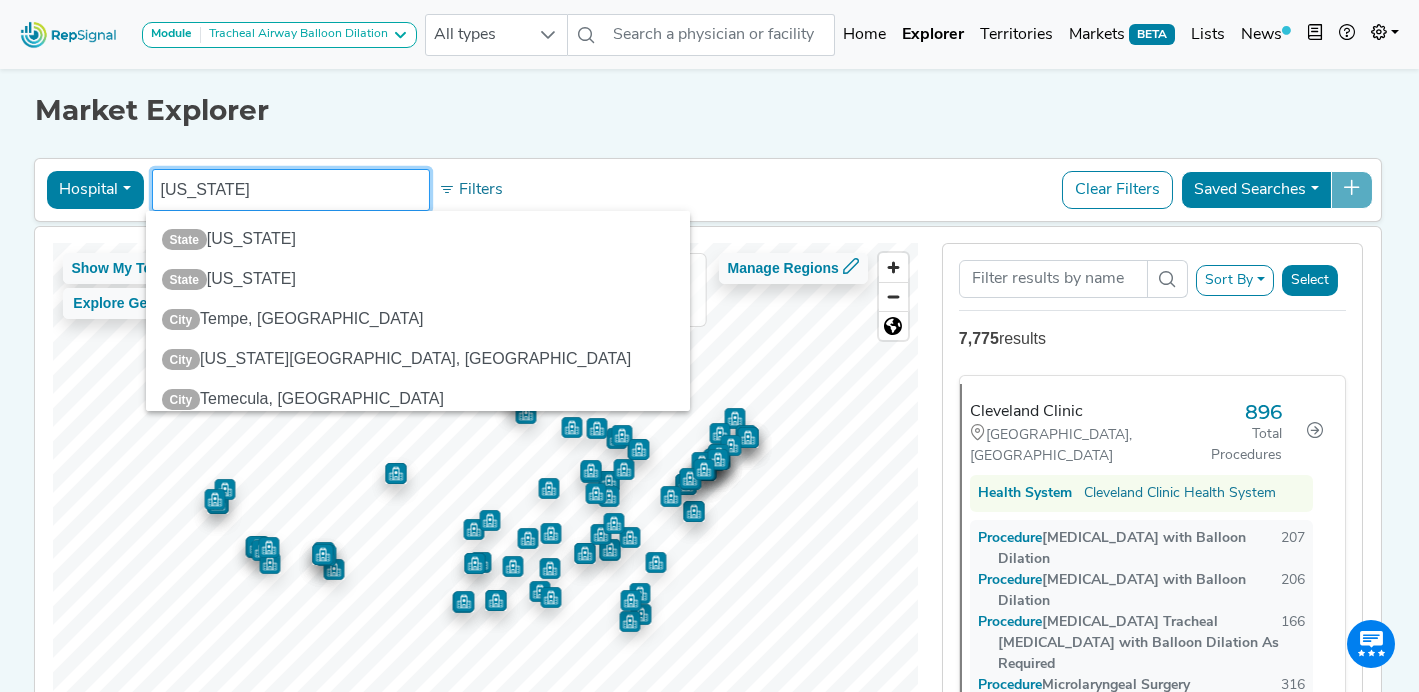 type 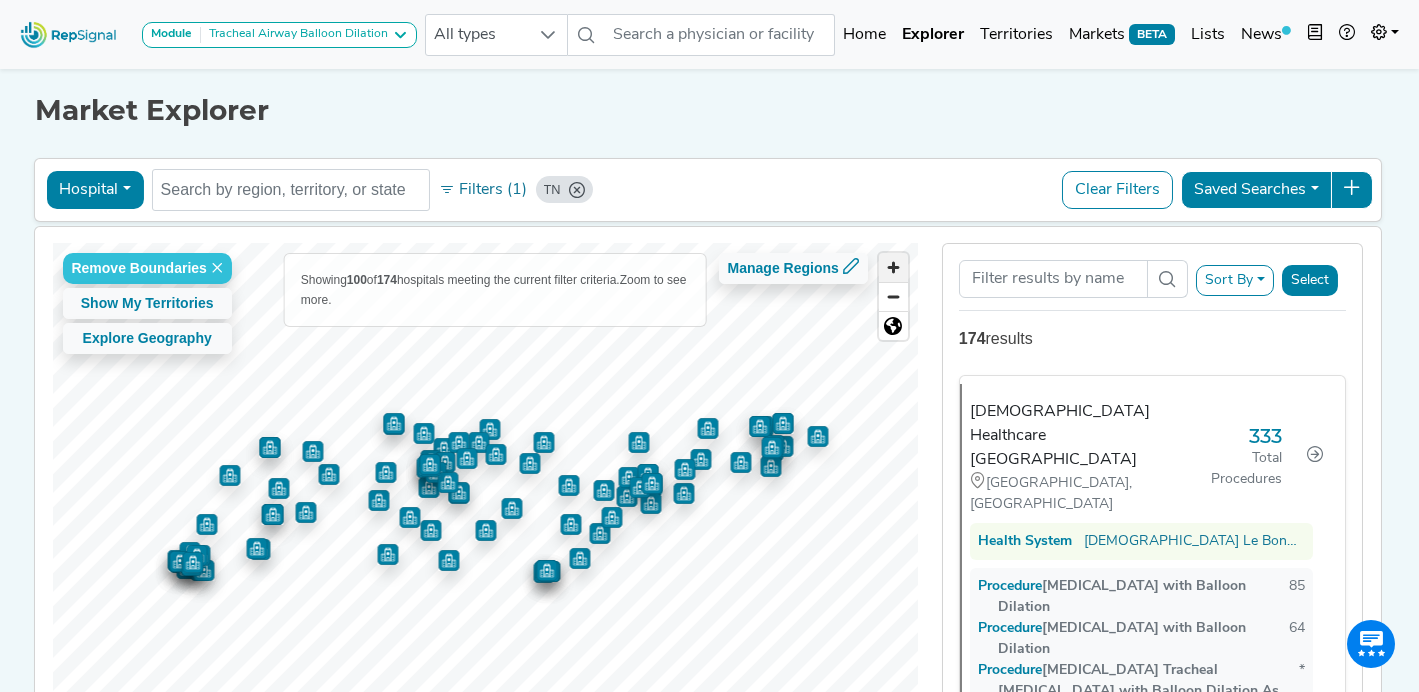 click at bounding box center [893, 267] 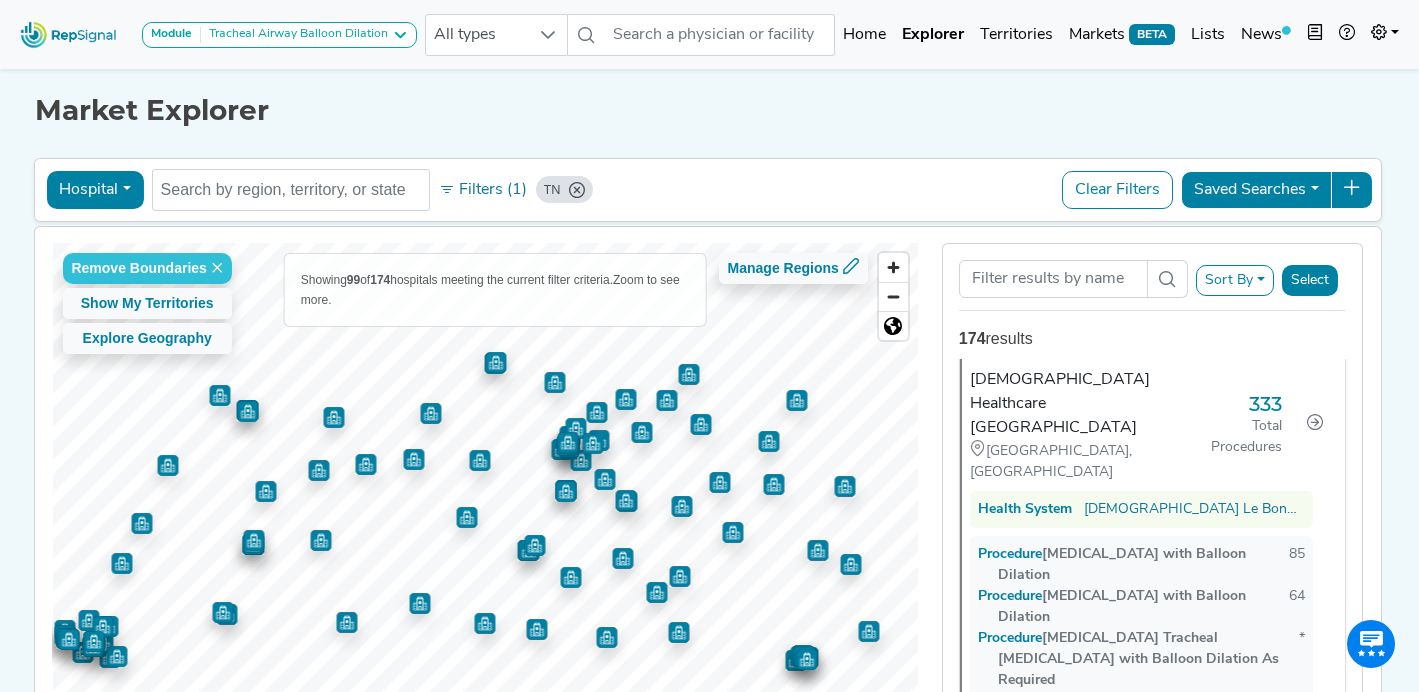 scroll, scrollTop: 0, scrollLeft: 0, axis: both 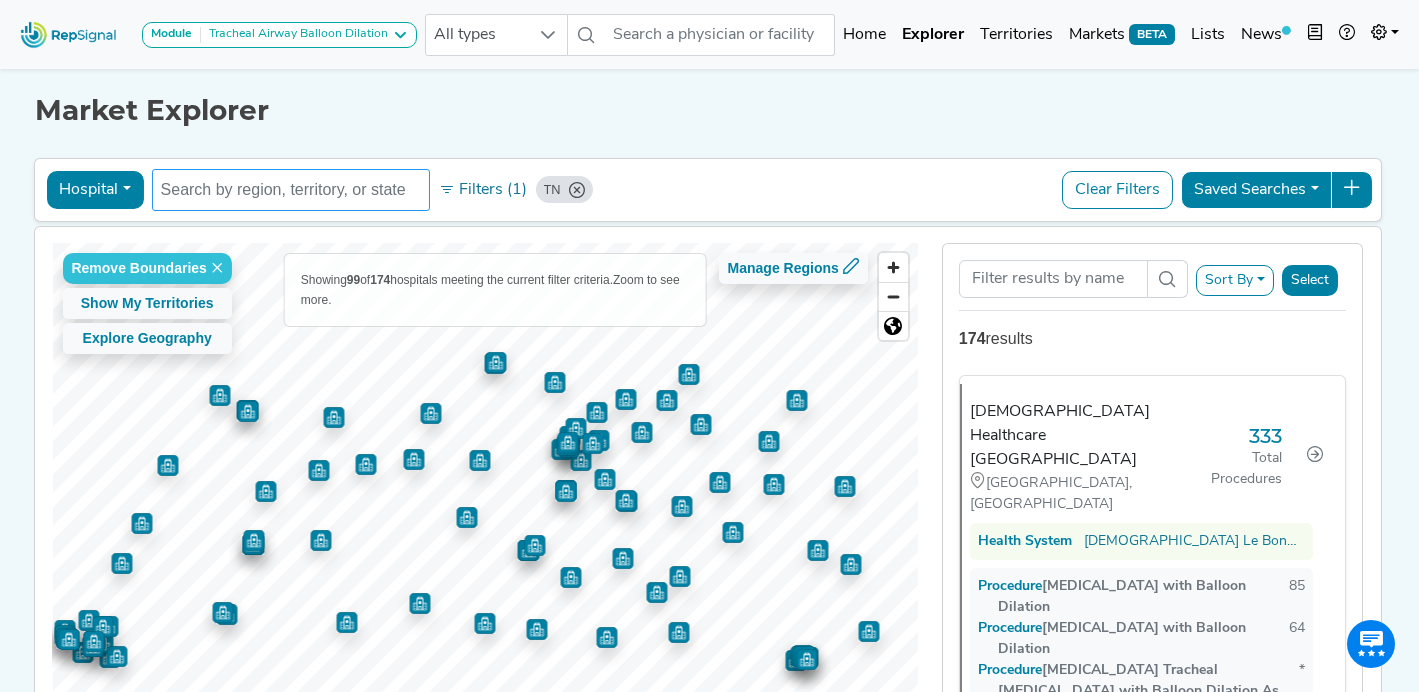 click at bounding box center [291, 190] 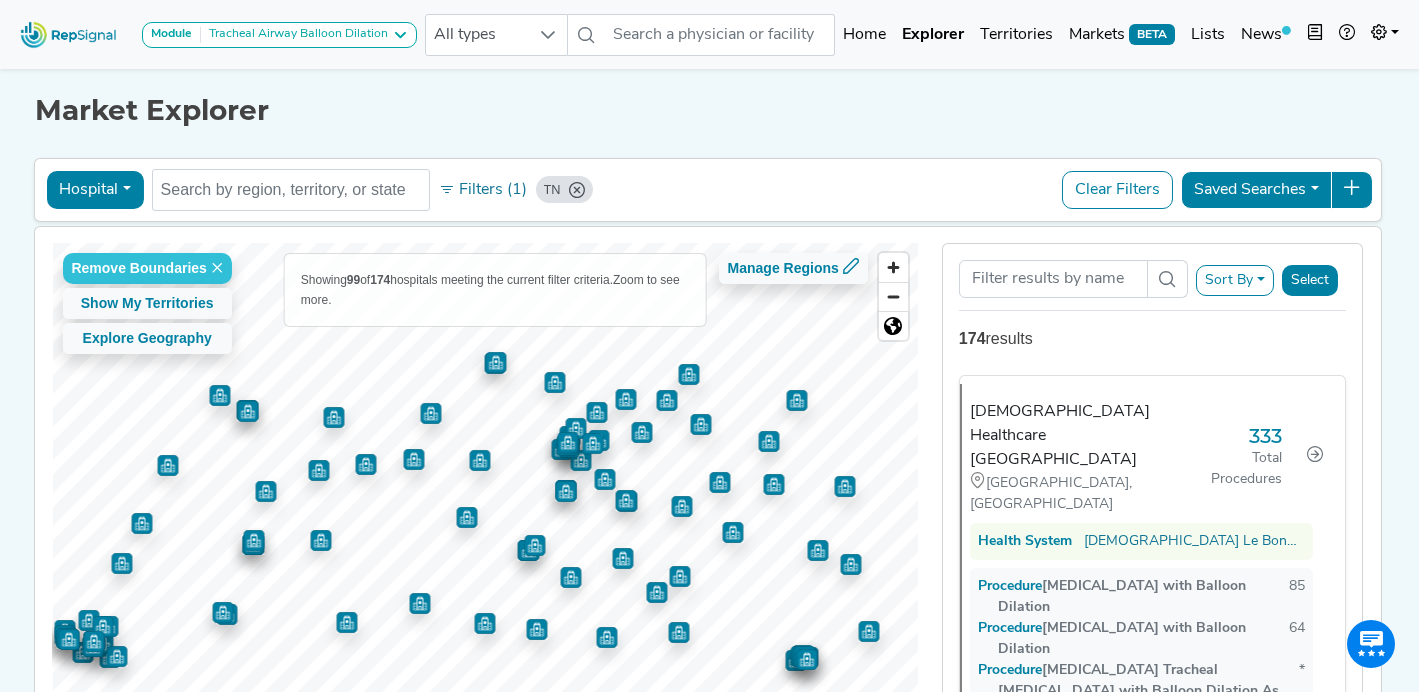 click on "Hospital" at bounding box center [94, 190] 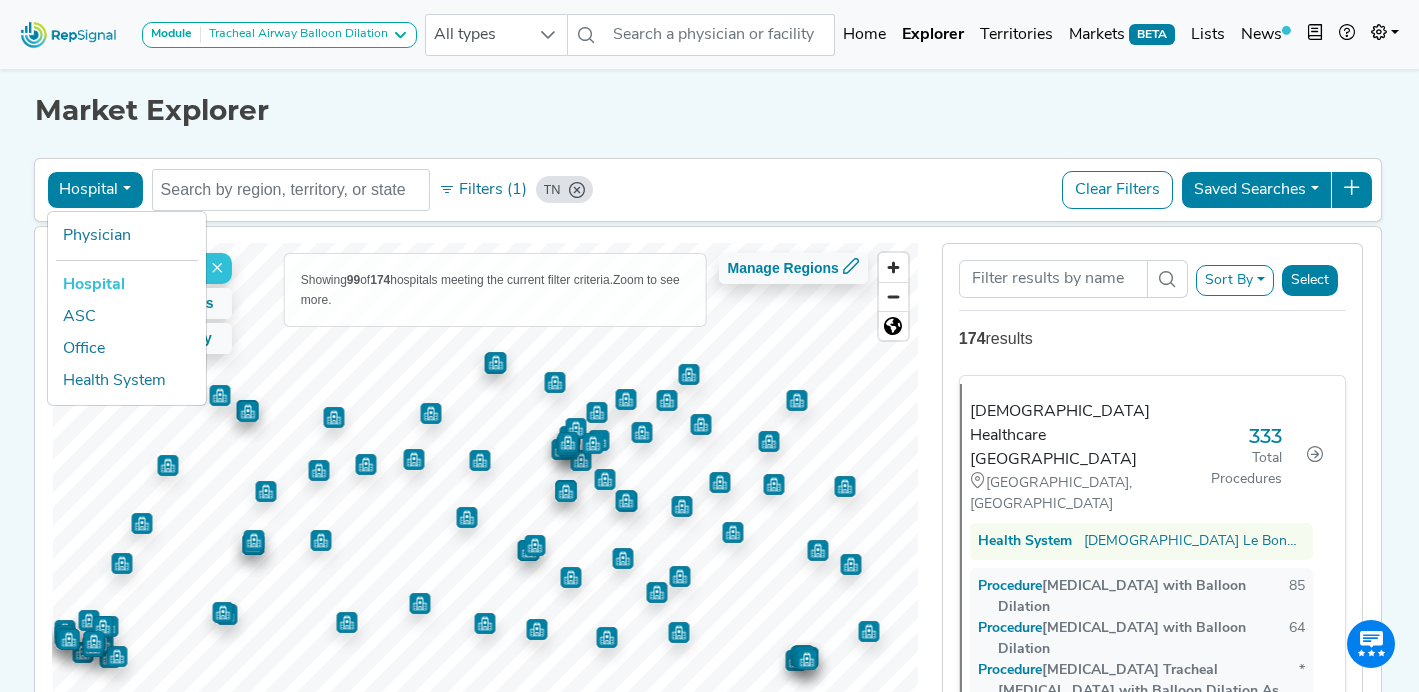 click on "Hospital" at bounding box center (126, 285) 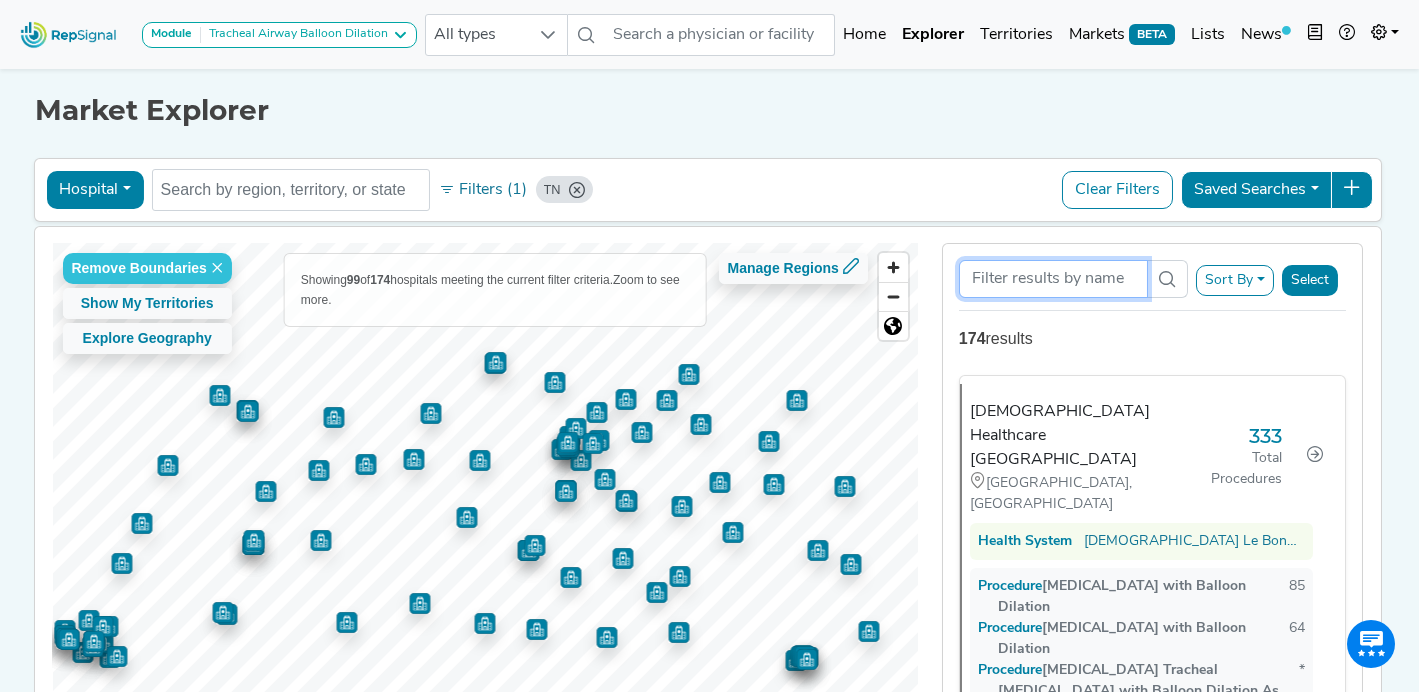 click at bounding box center (1053, 279) 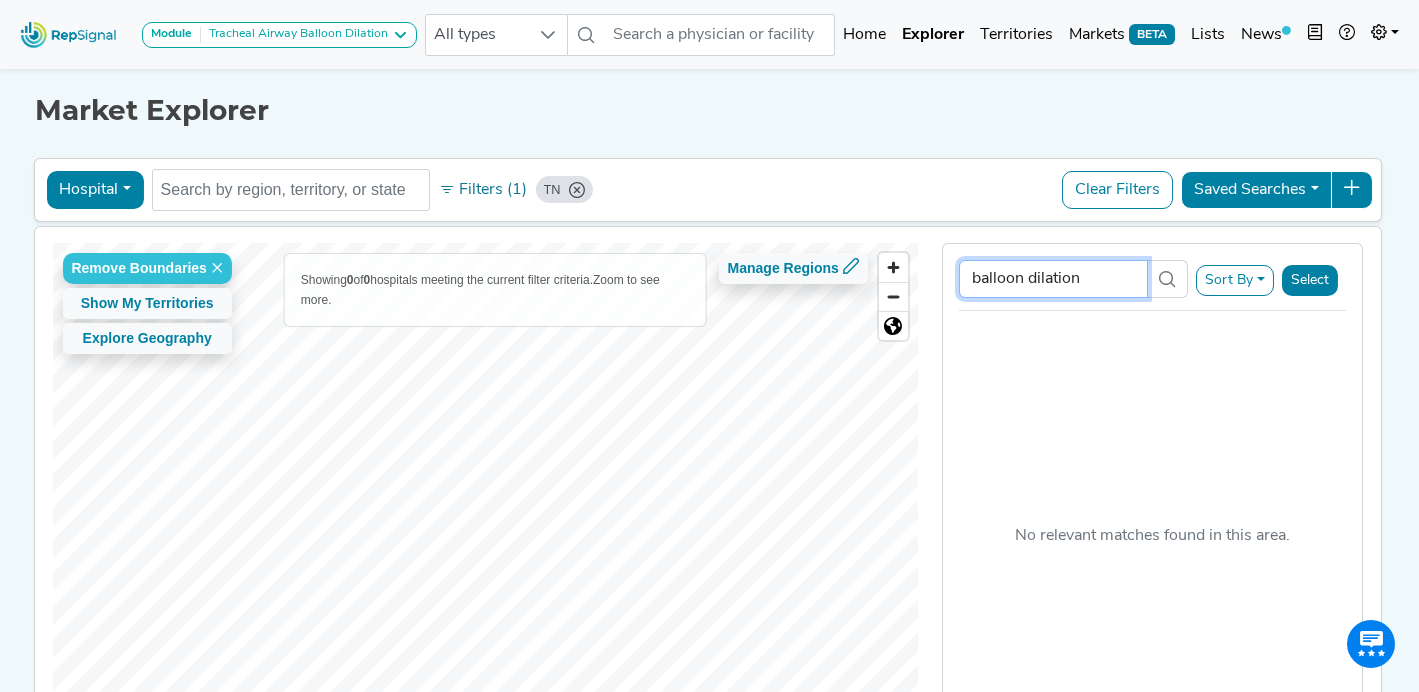 type on "balloon dilation" 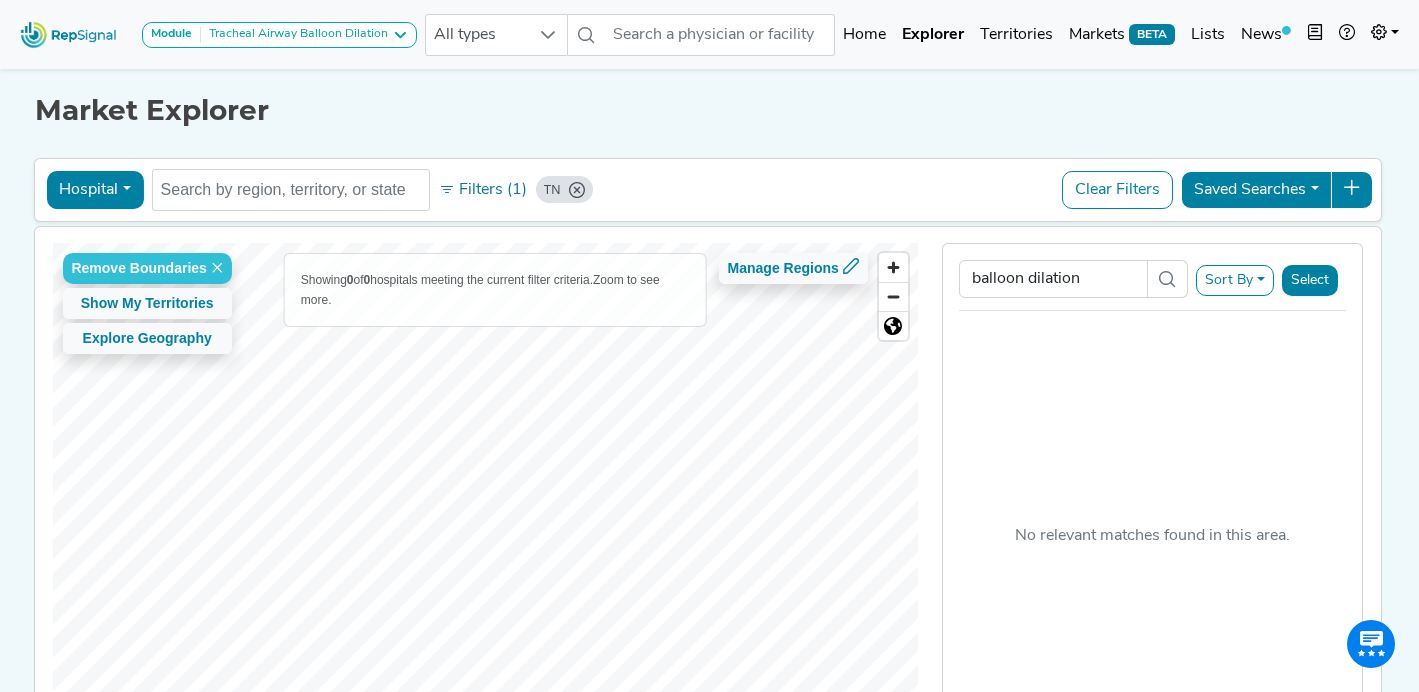click on "Select" 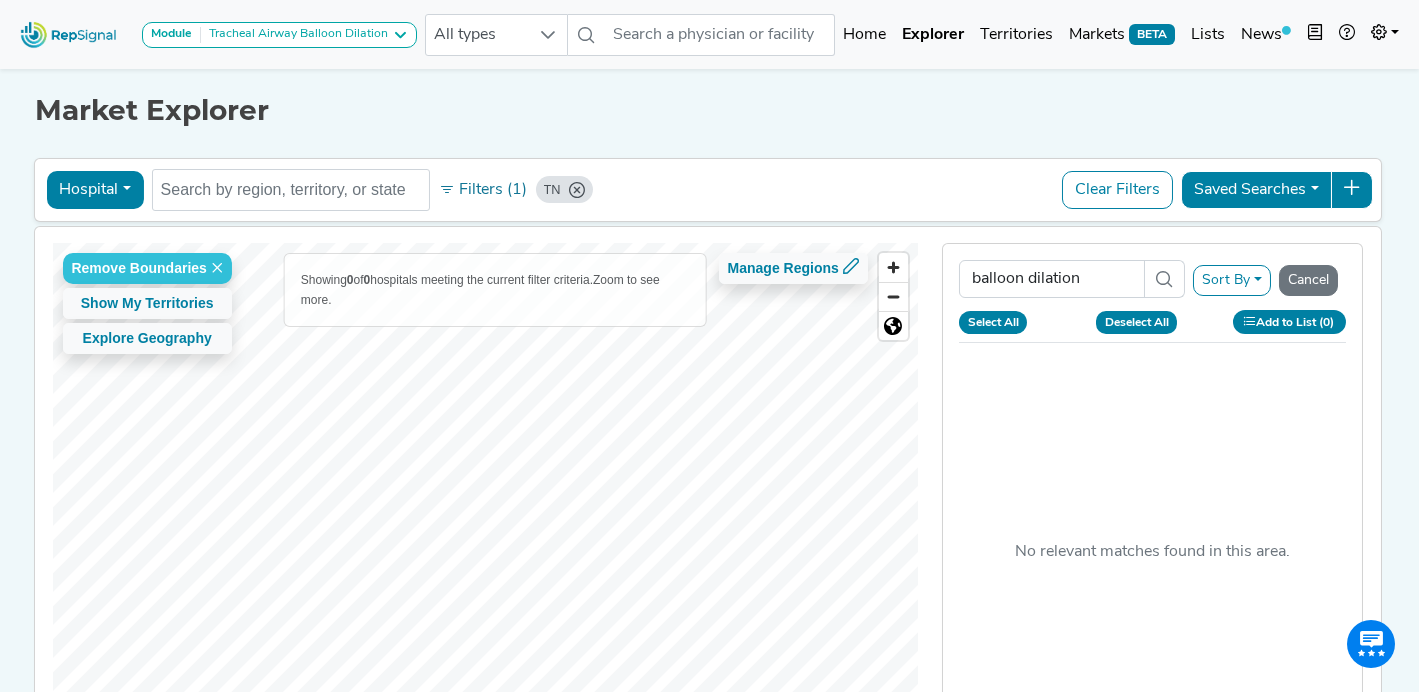 click on "Deselect All" at bounding box center (1137, 322) 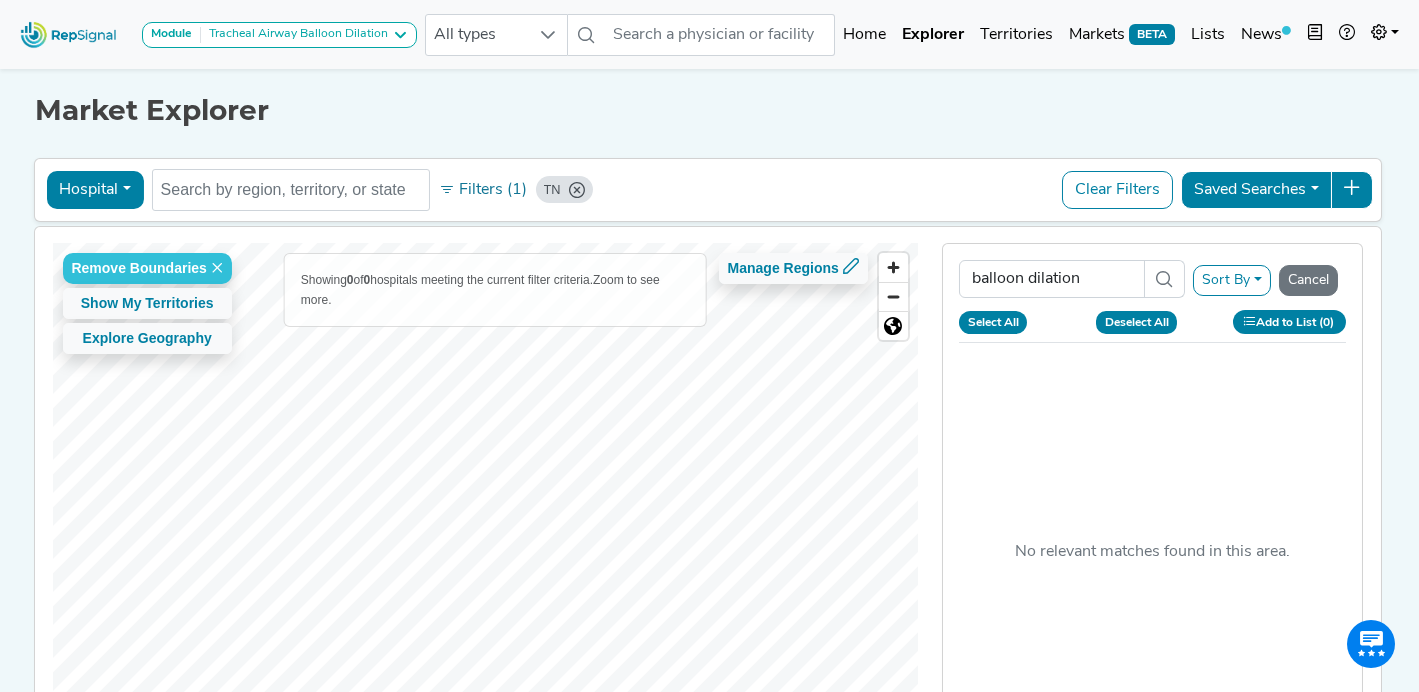 click on "Deselect All" at bounding box center [1137, 322] 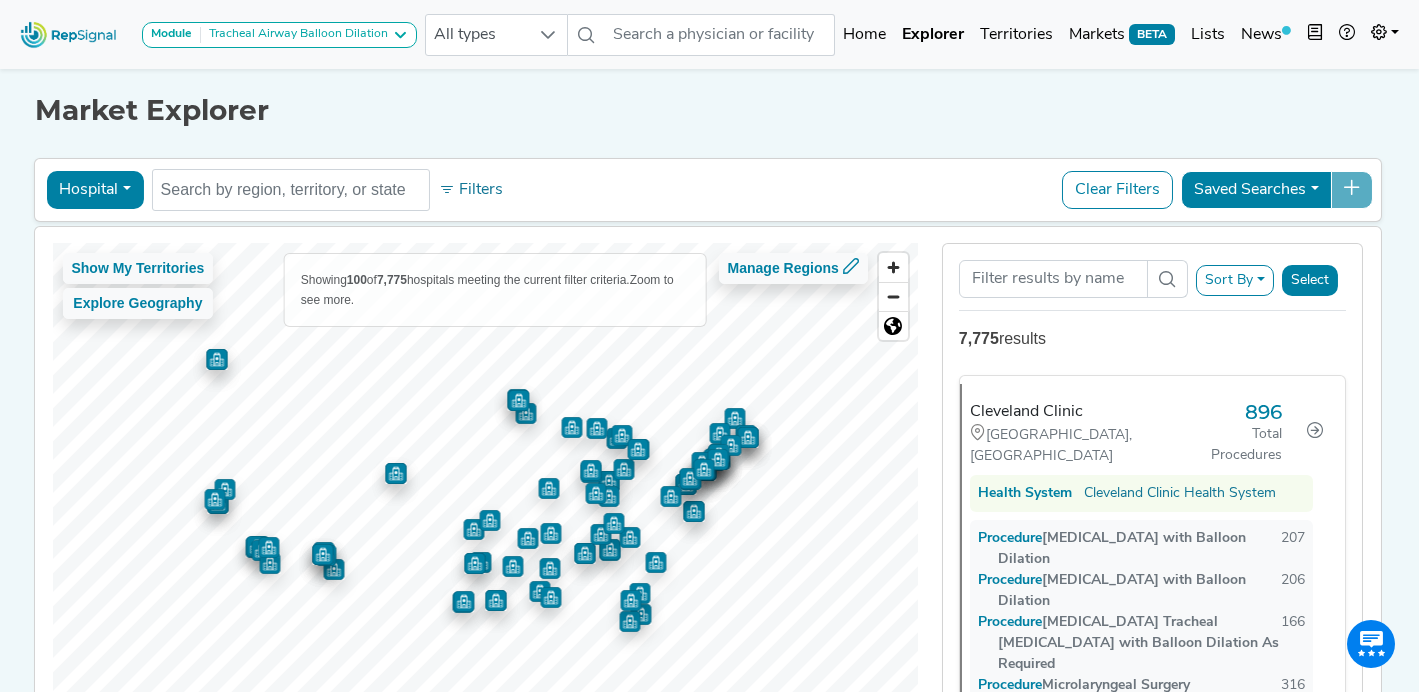 click on "Sort By" at bounding box center [1235, 280] 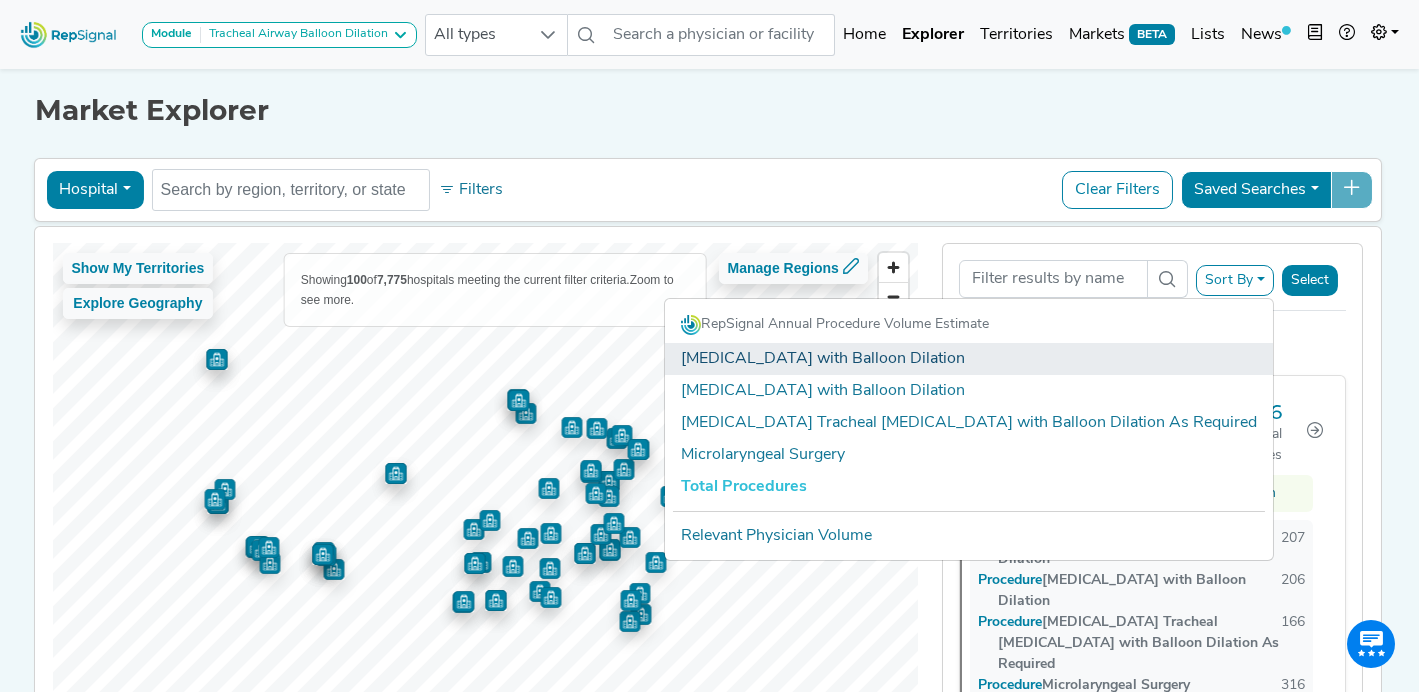 click on "[MEDICAL_DATA] with Balloon Dilation" at bounding box center [969, 359] 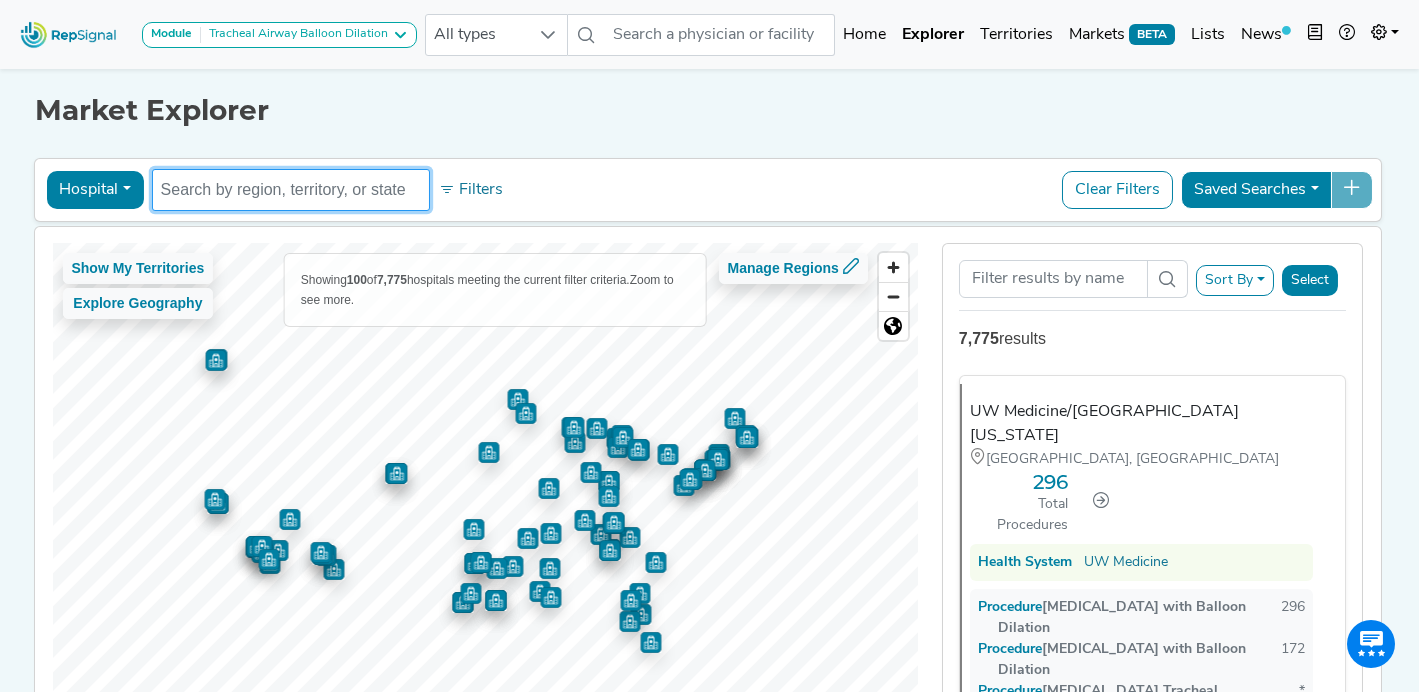 click at bounding box center (291, 190) 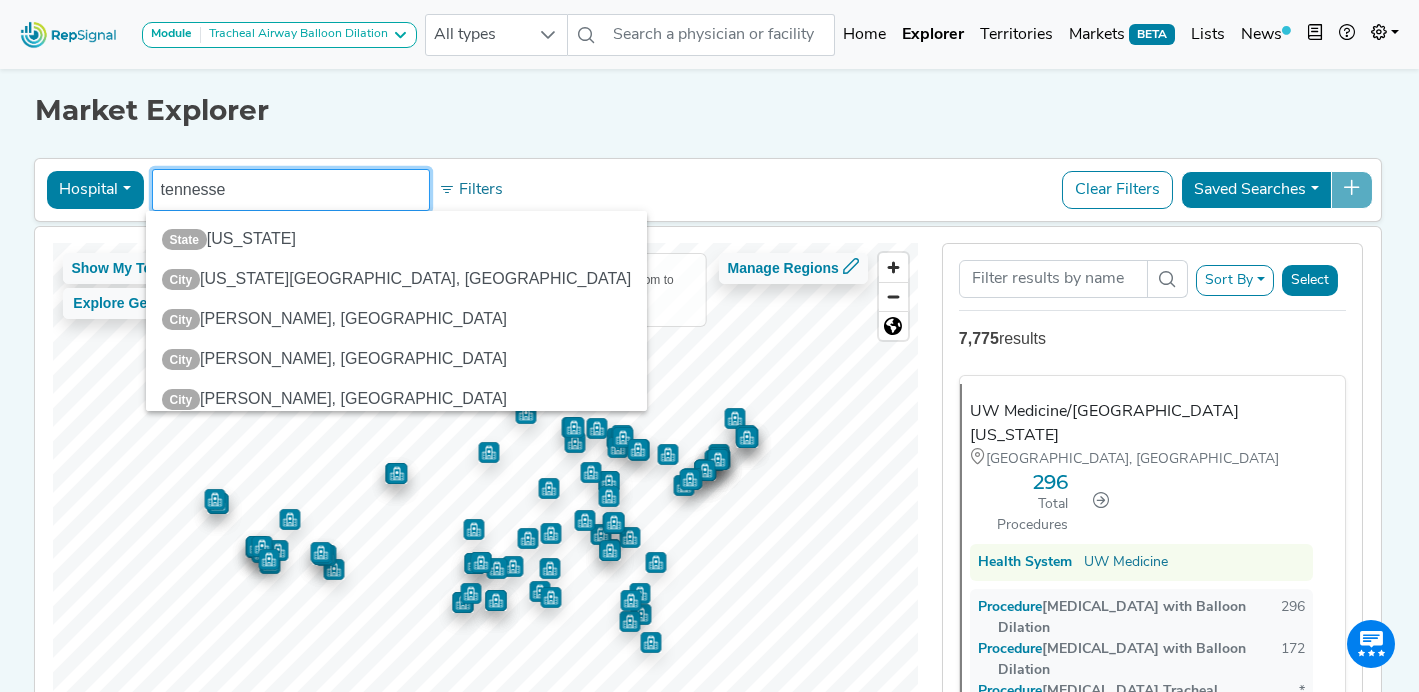 type on "[US_STATE]" 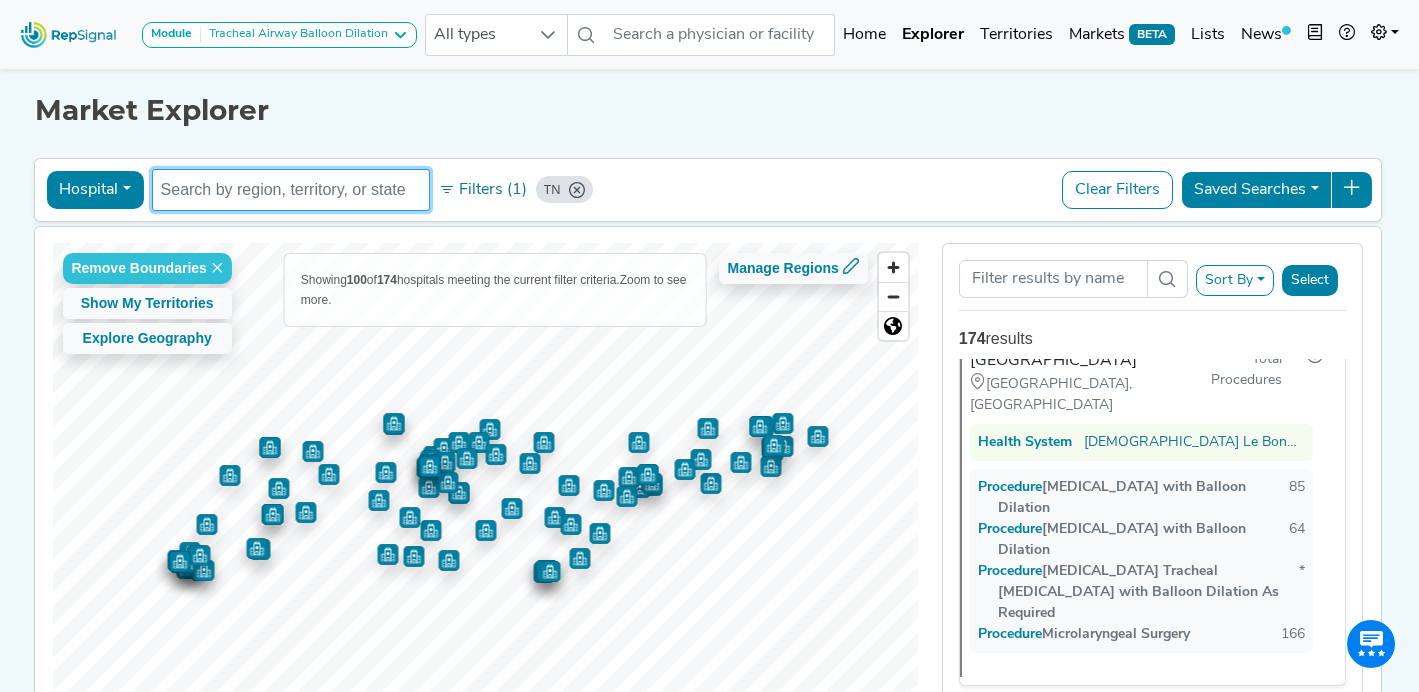 scroll, scrollTop: 0, scrollLeft: 0, axis: both 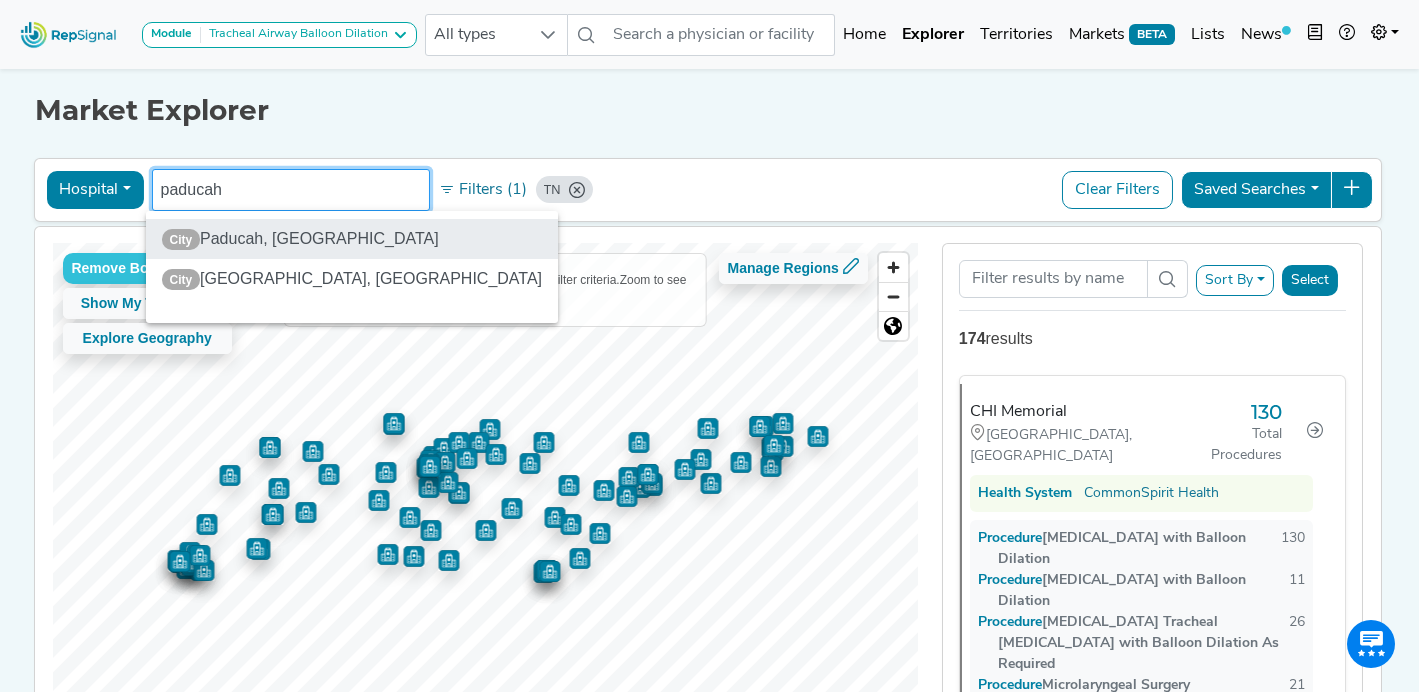 type on "paducah" 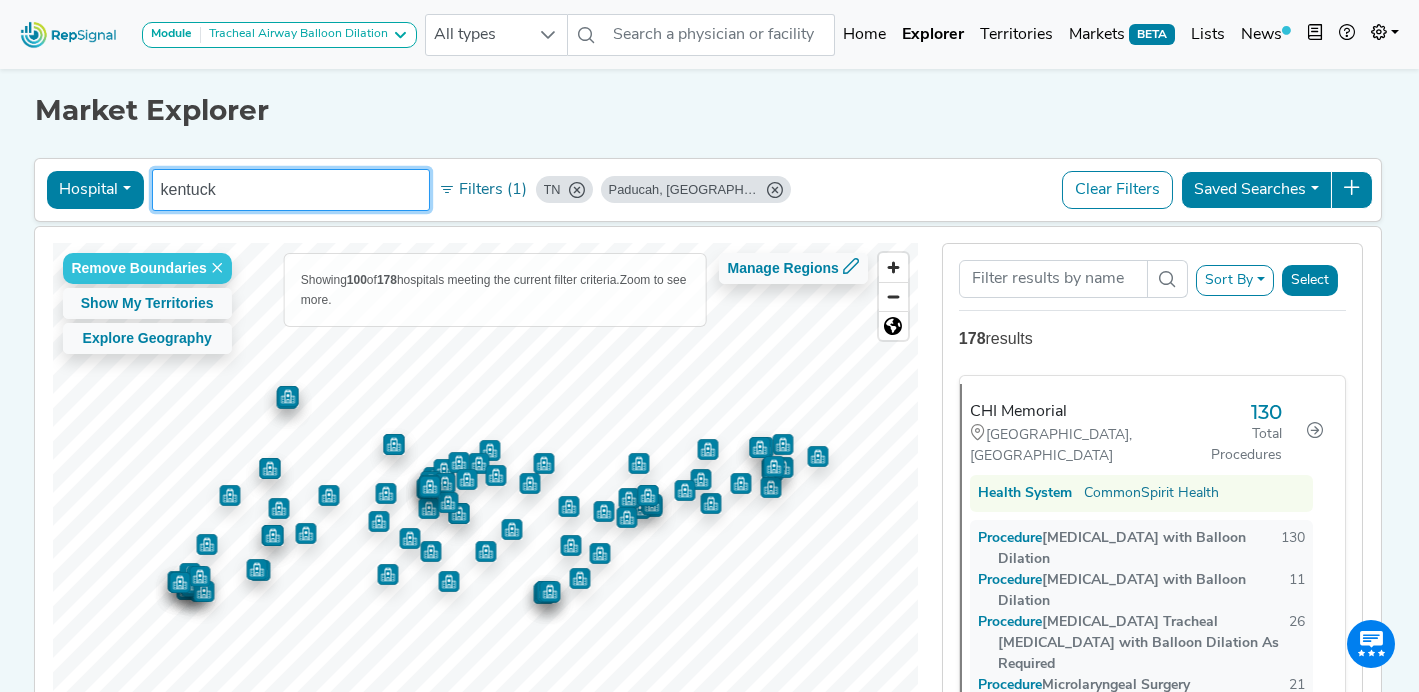 type on "[US_STATE]" 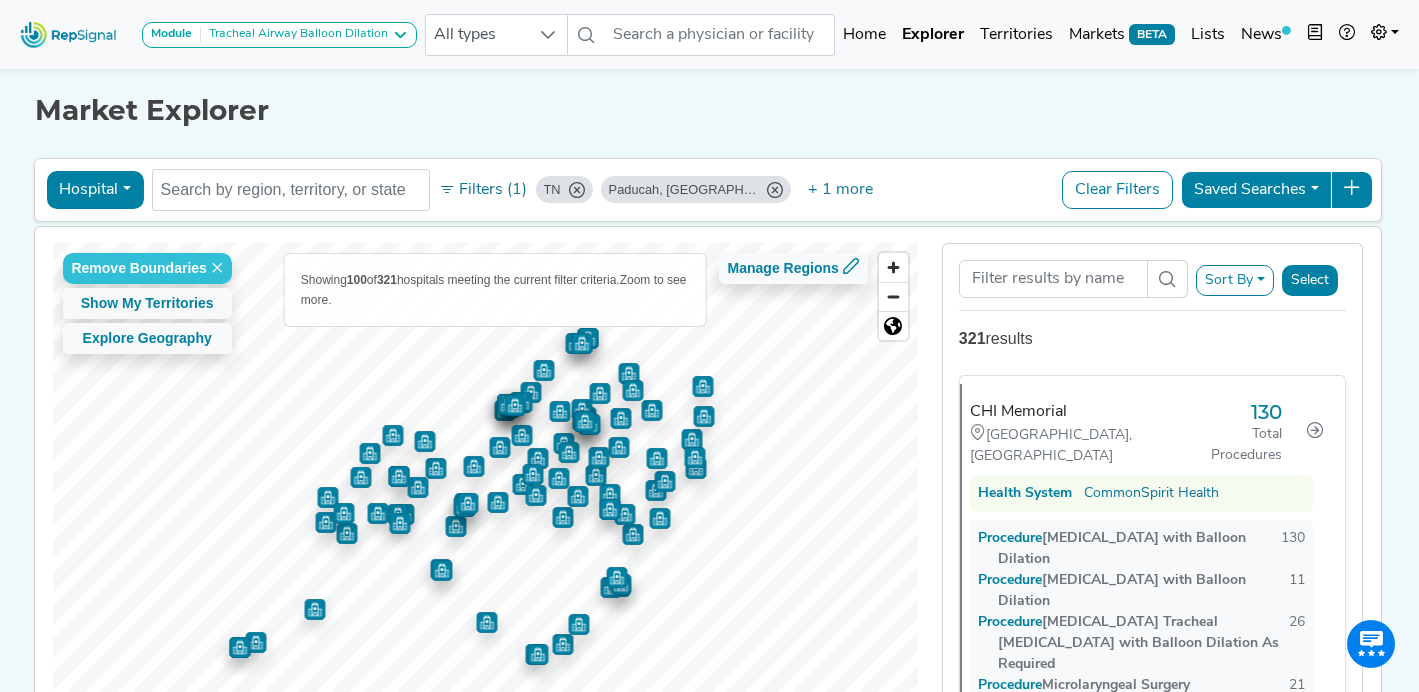 click 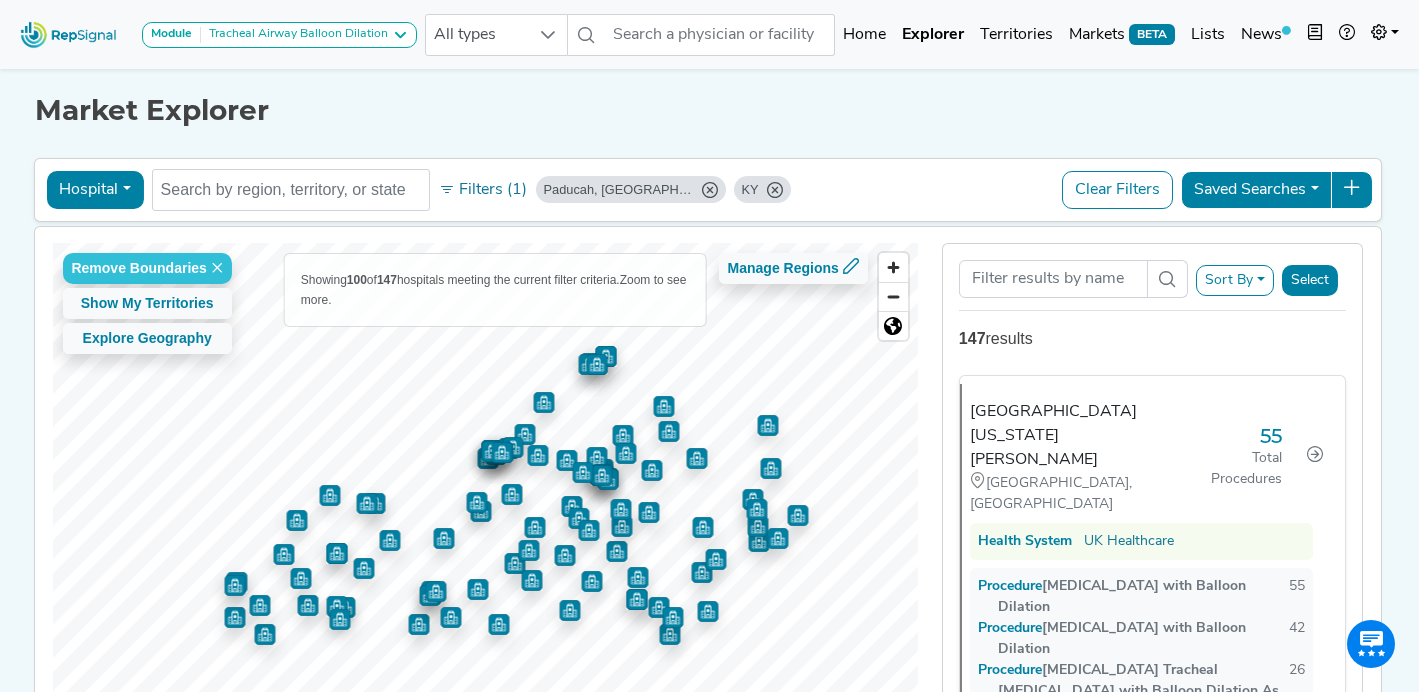 click 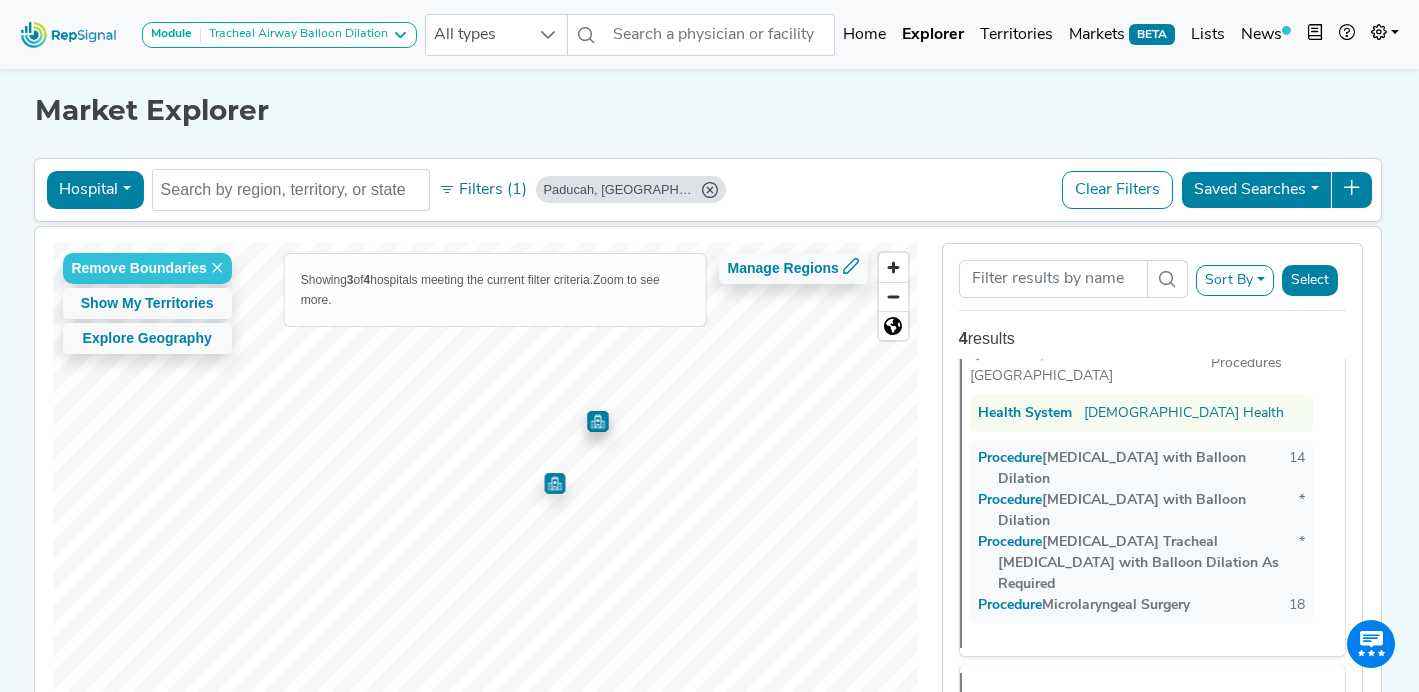 scroll, scrollTop: 0, scrollLeft: 0, axis: both 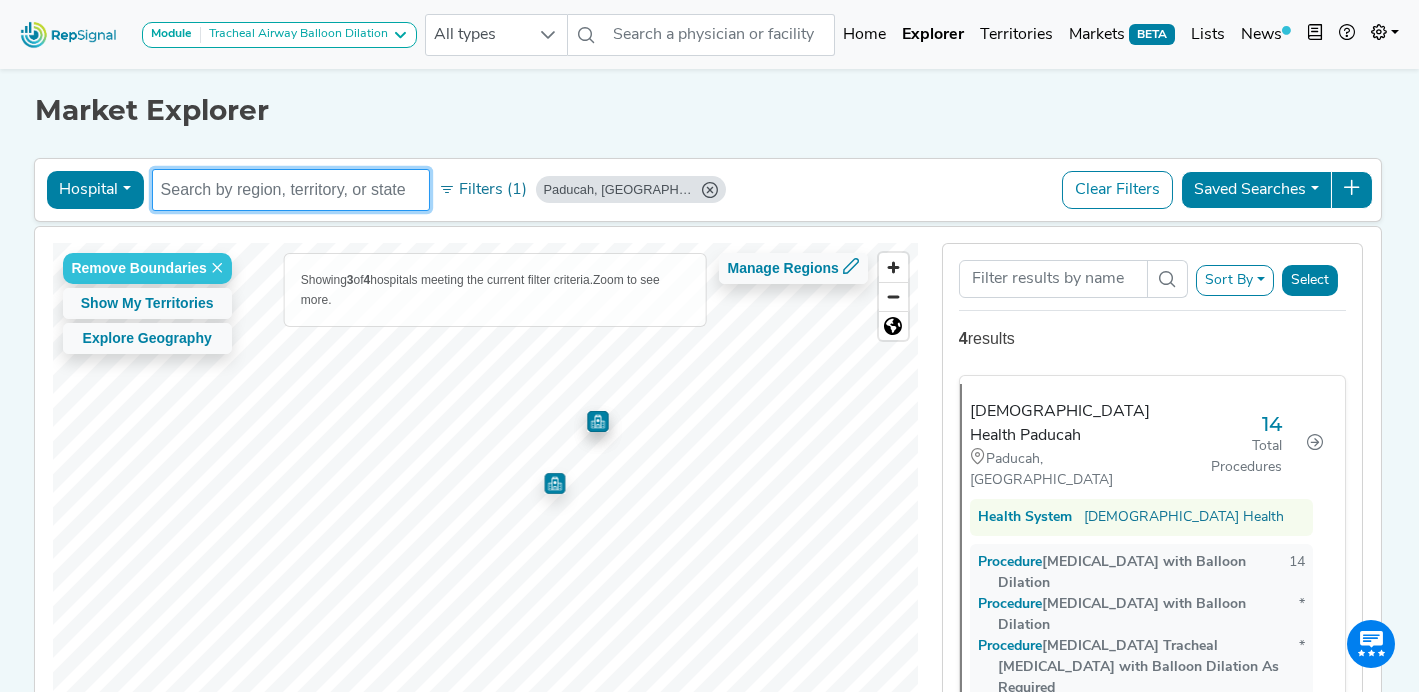 click at bounding box center (291, 190) 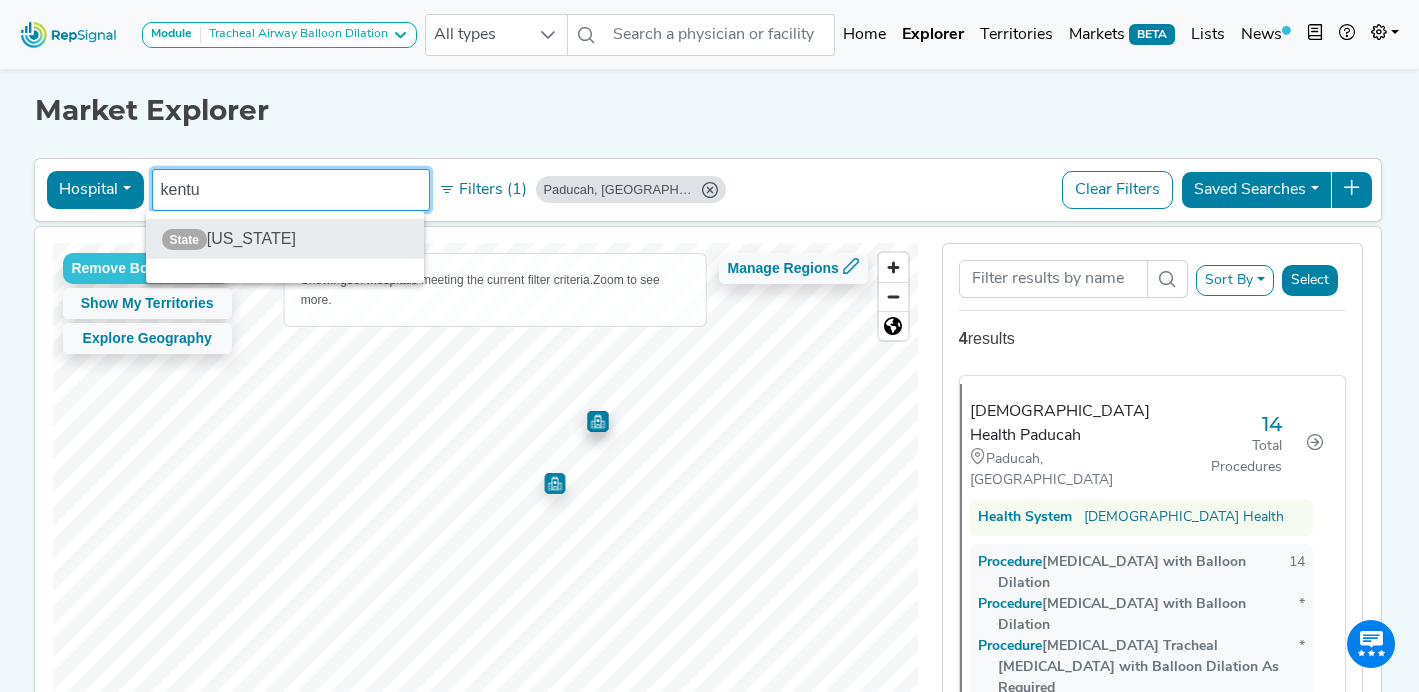 type on "kentu" 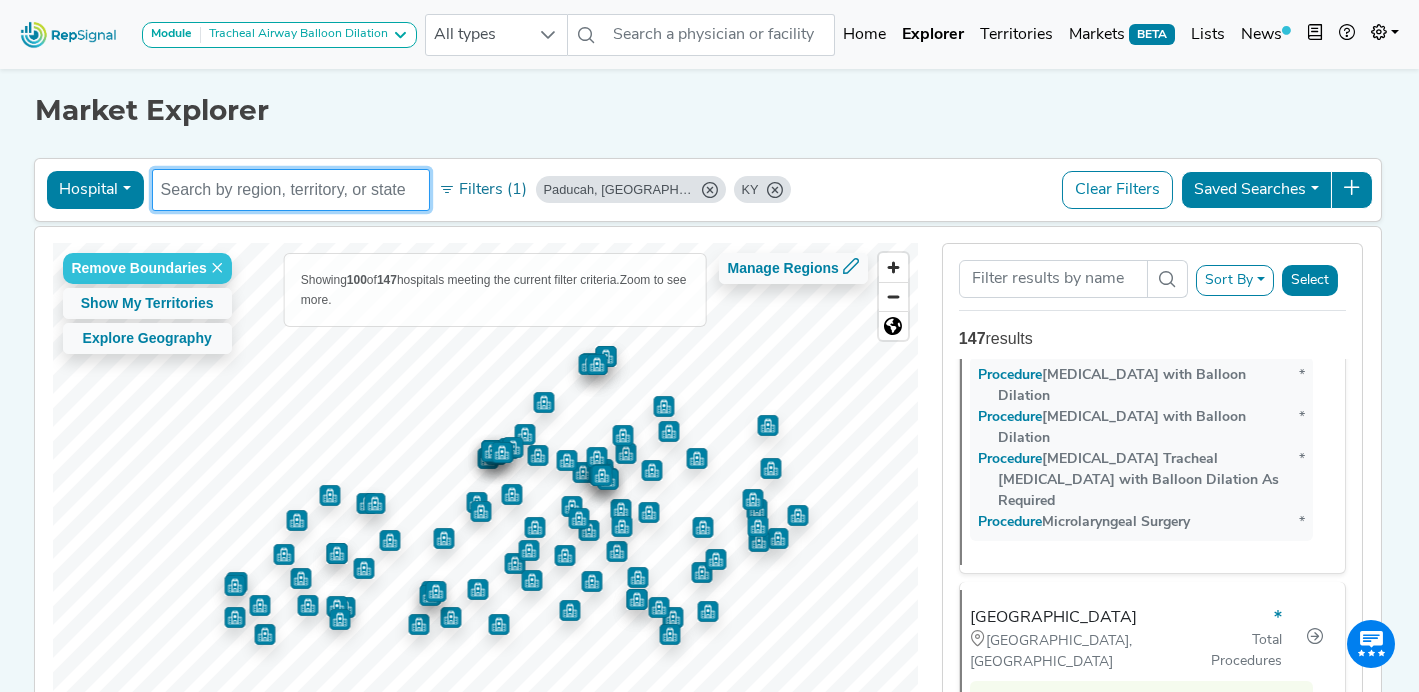scroll, scrollTop: 0, scrollLeft: 0, axis: both 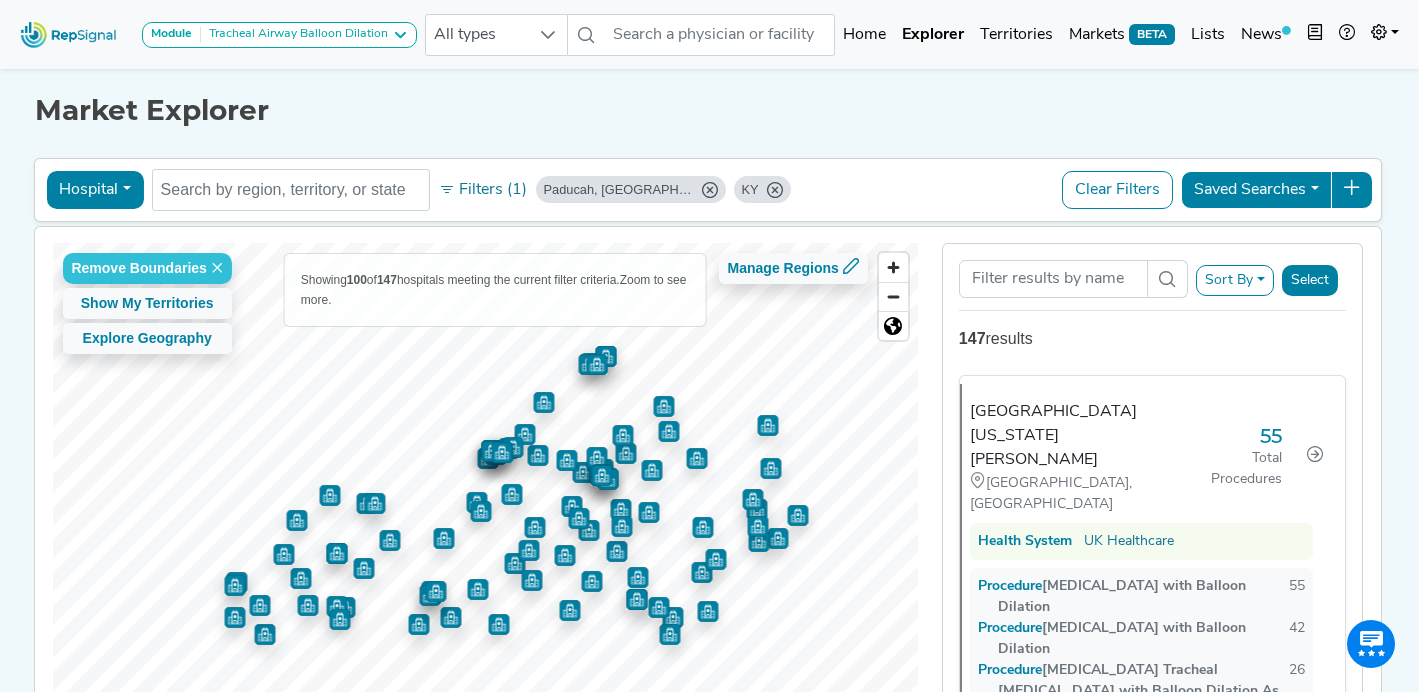 click 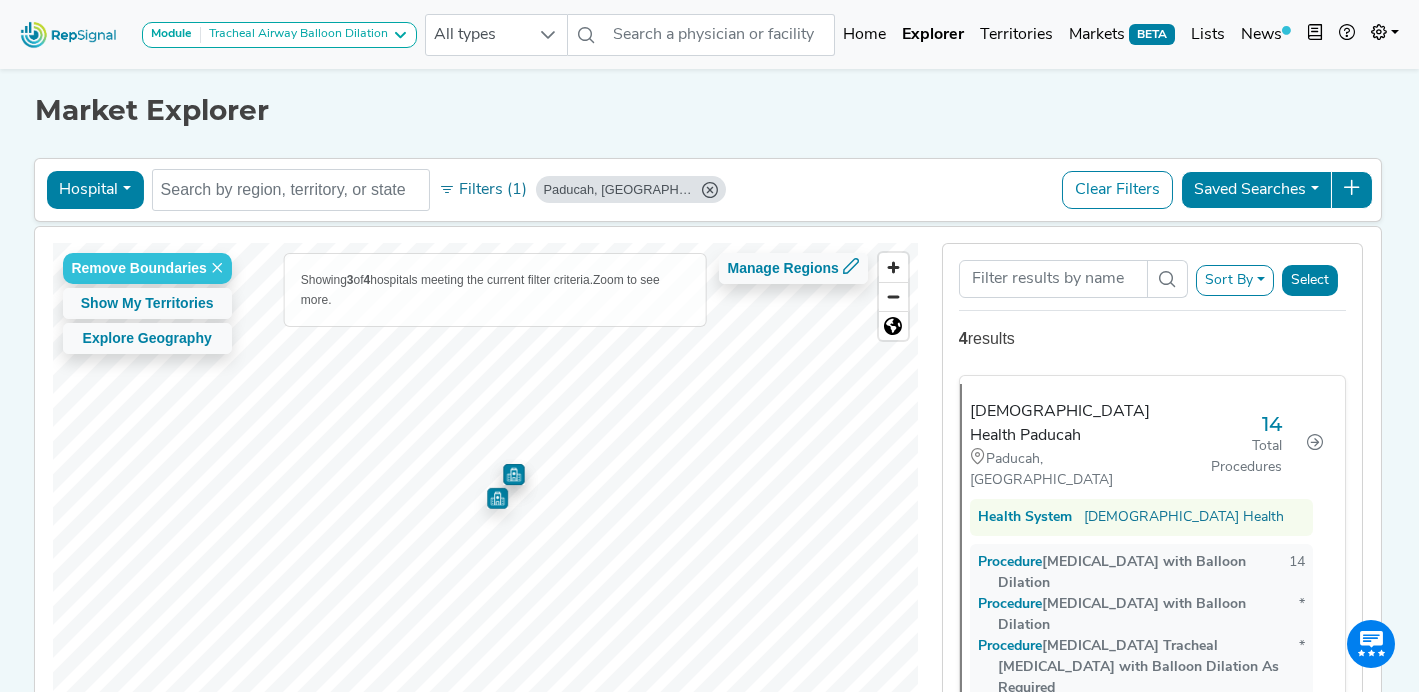 click 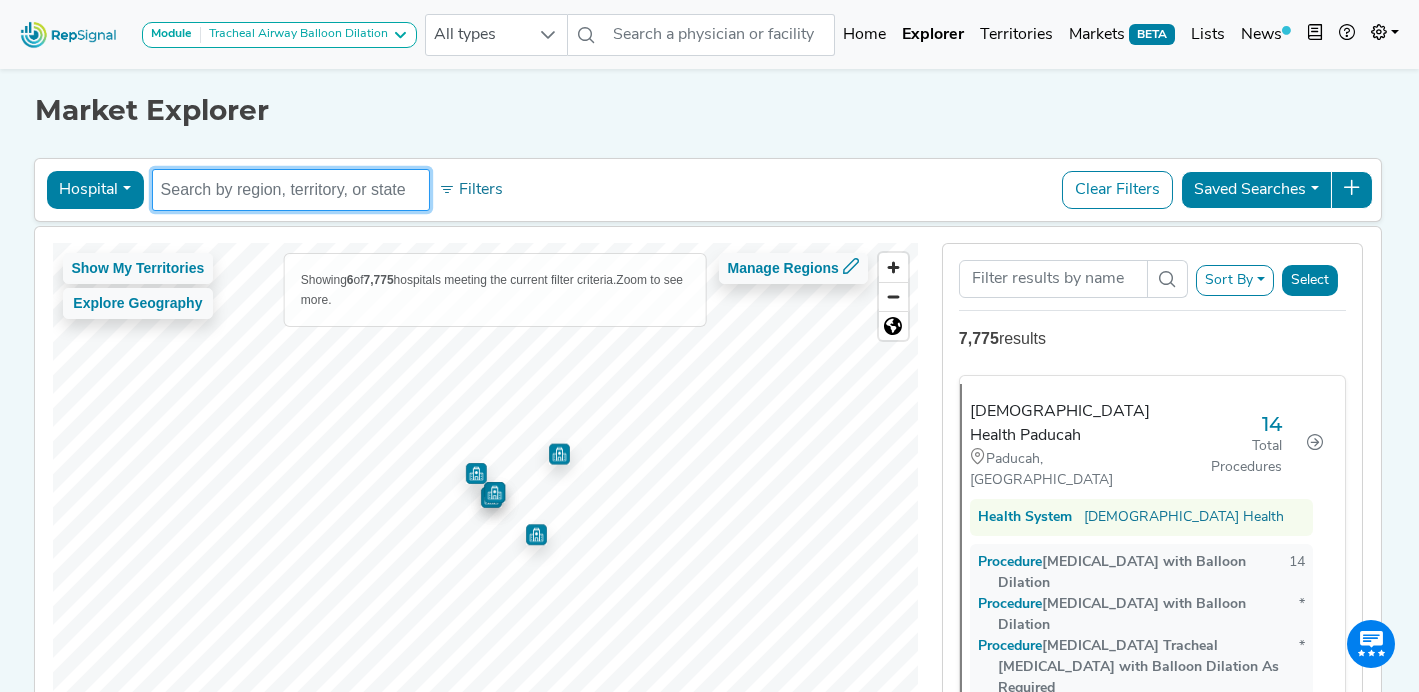 click at bounding box center [291, 190] 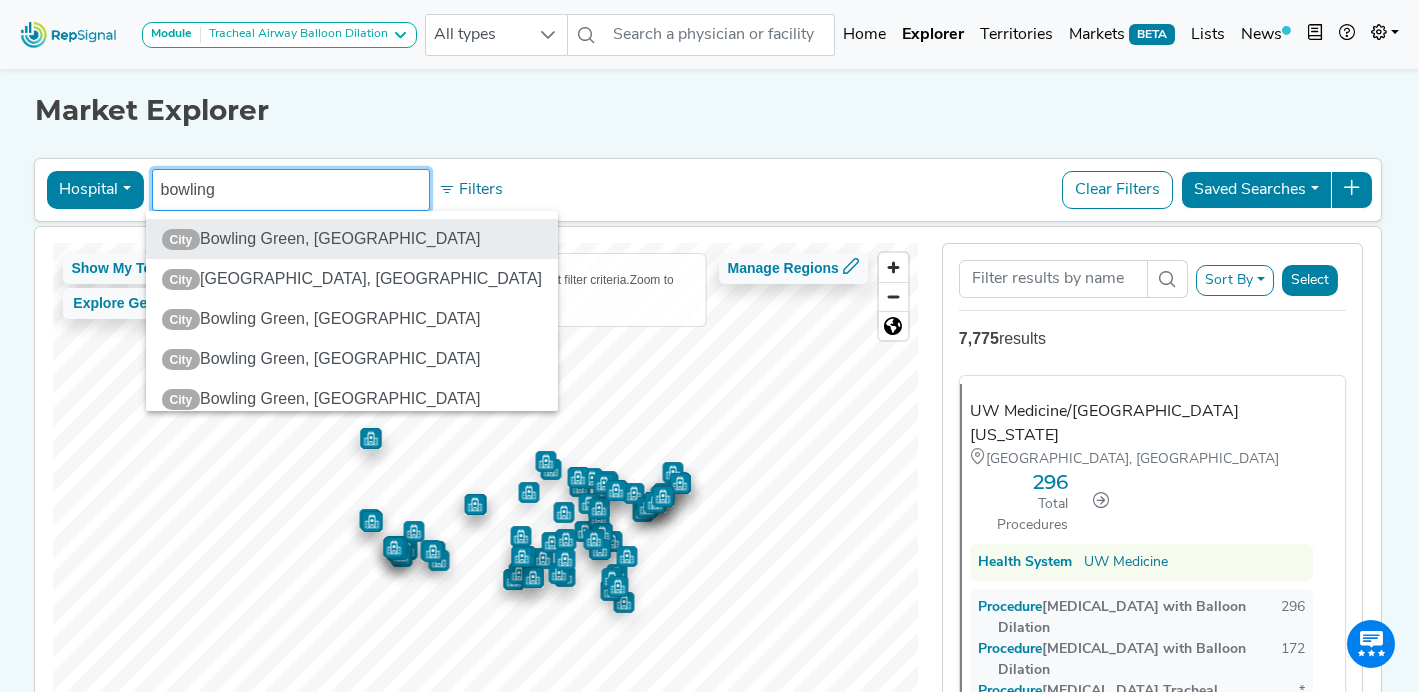 type on "bowling" 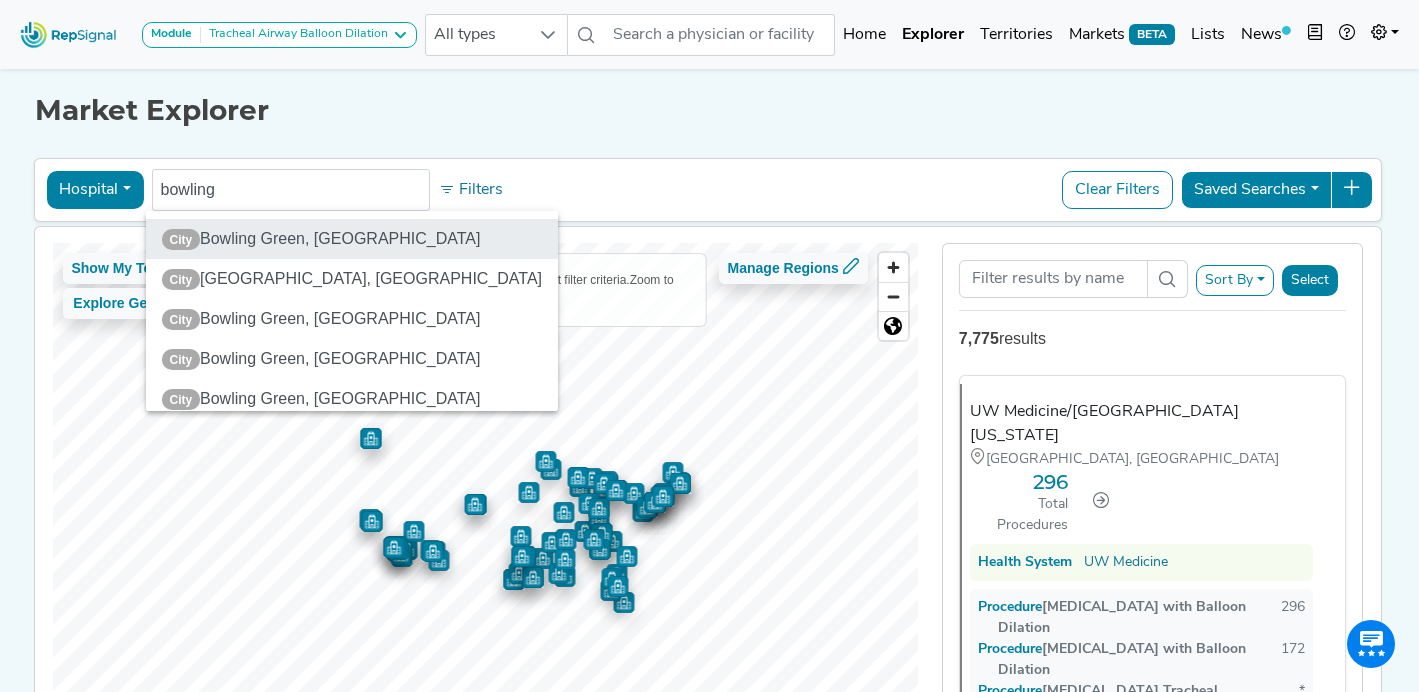 click on "City  [GEOGRAPHIC_DATA], [GEOGRAPHIC_DATA]" 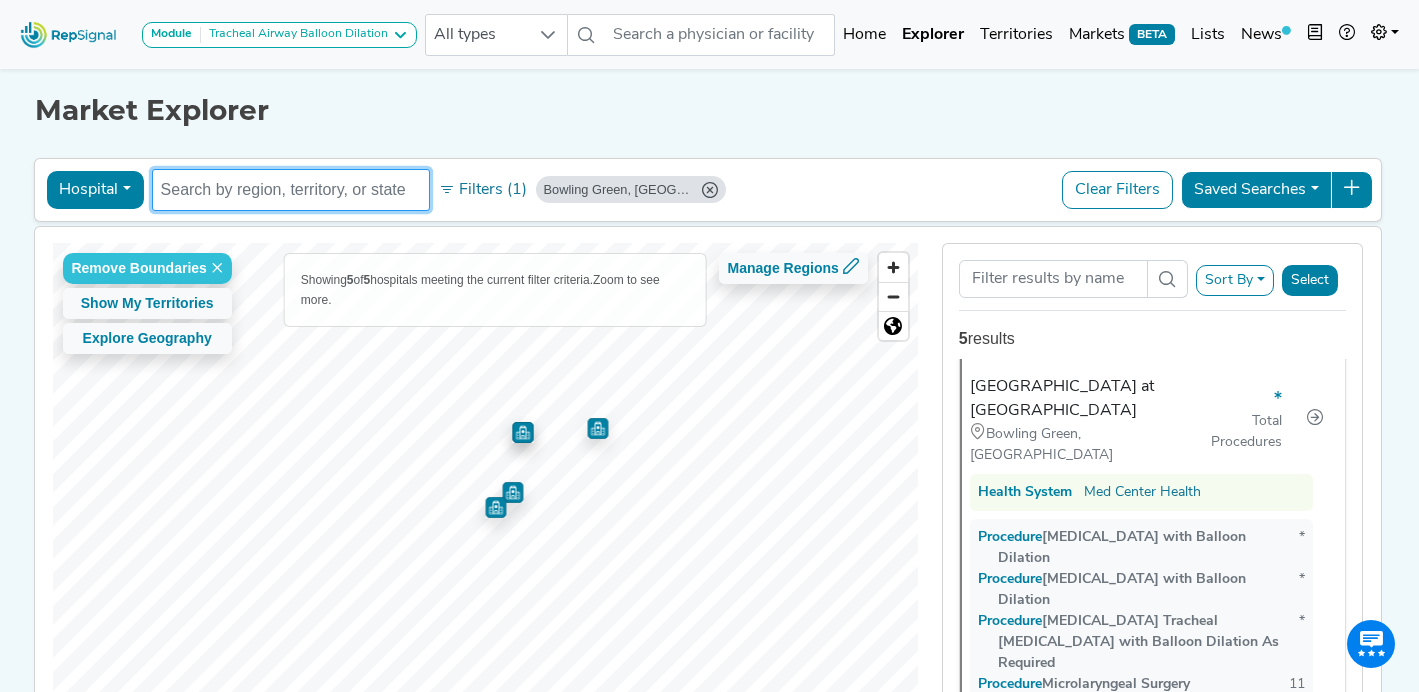 scroll, scrollTop: 45, scrollLeft: 0, axis: vertical 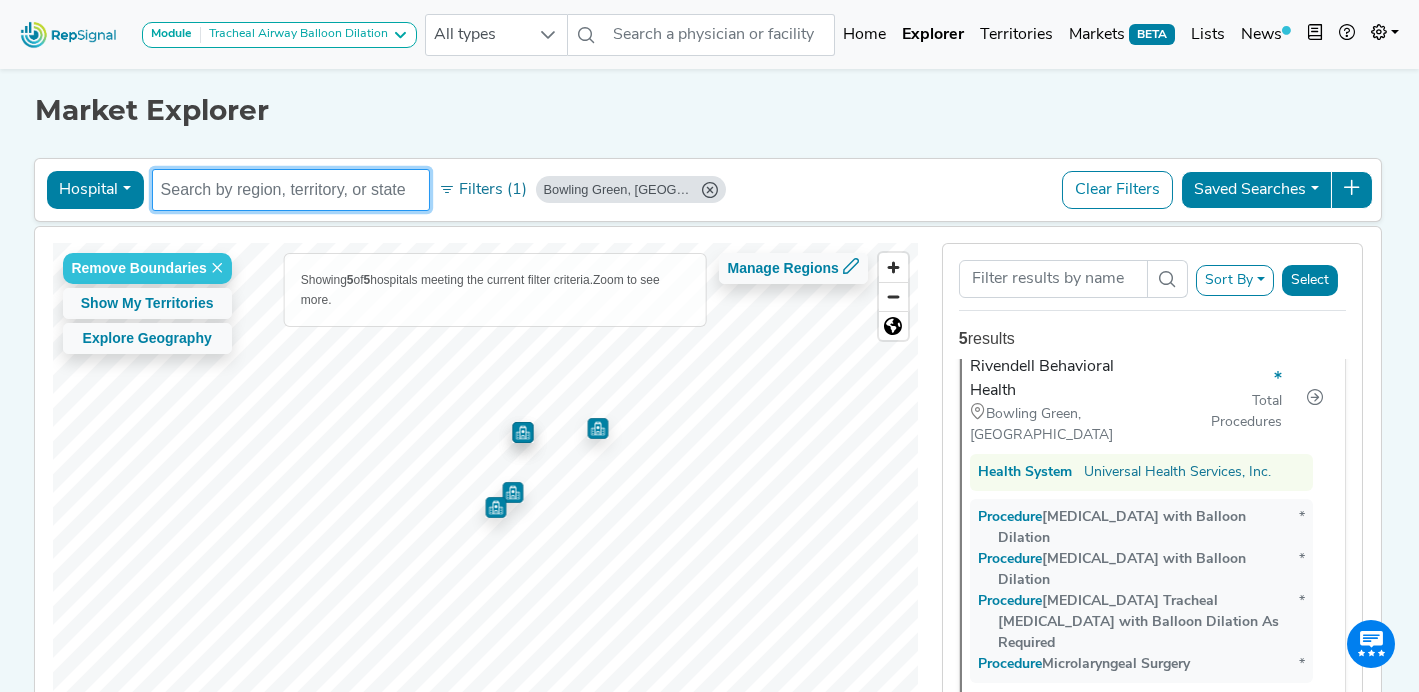 click 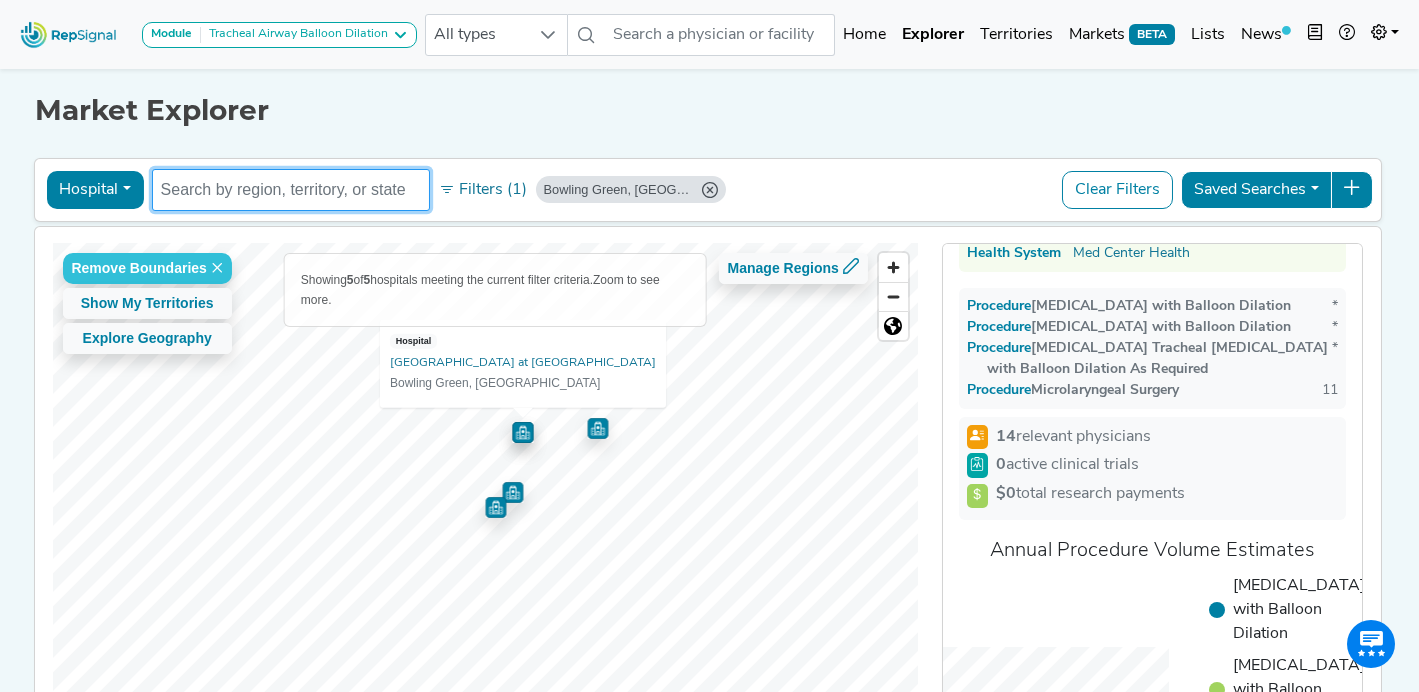 scroll, scrollTop: 0, scrollLeft: 0, axis: both 